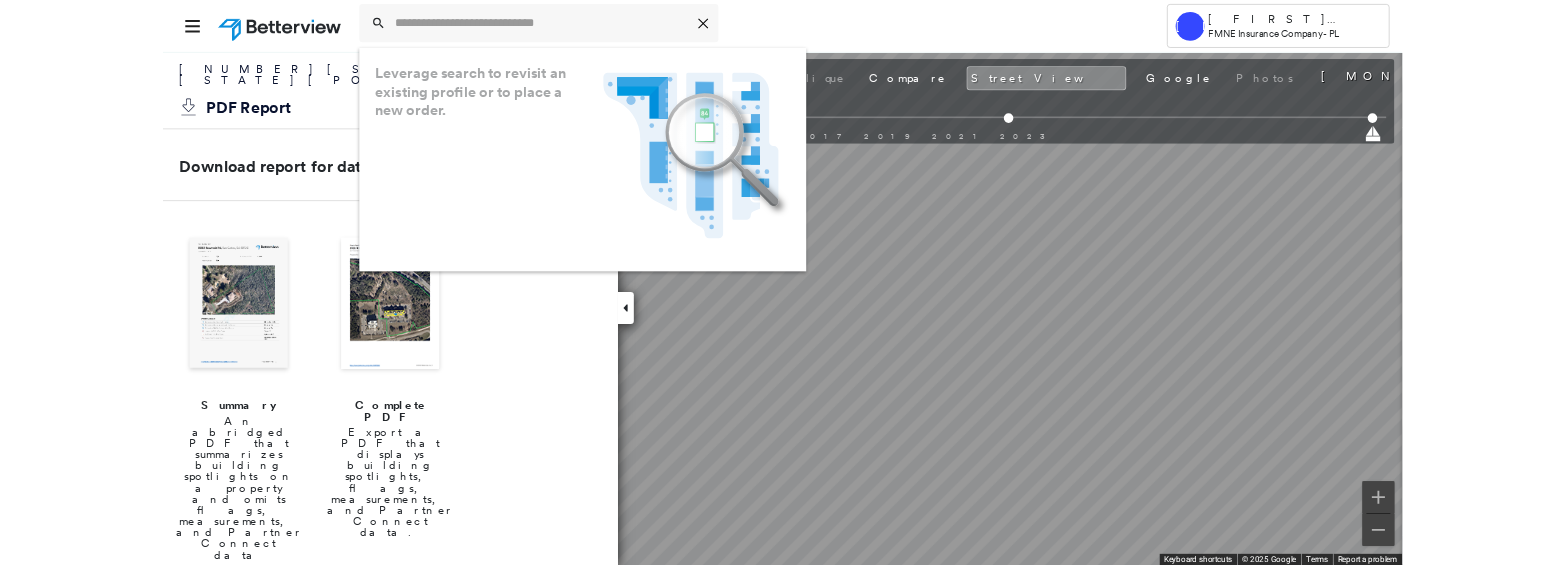 scroll, scrollTop: 0, scrollLeft: 0, axis: both 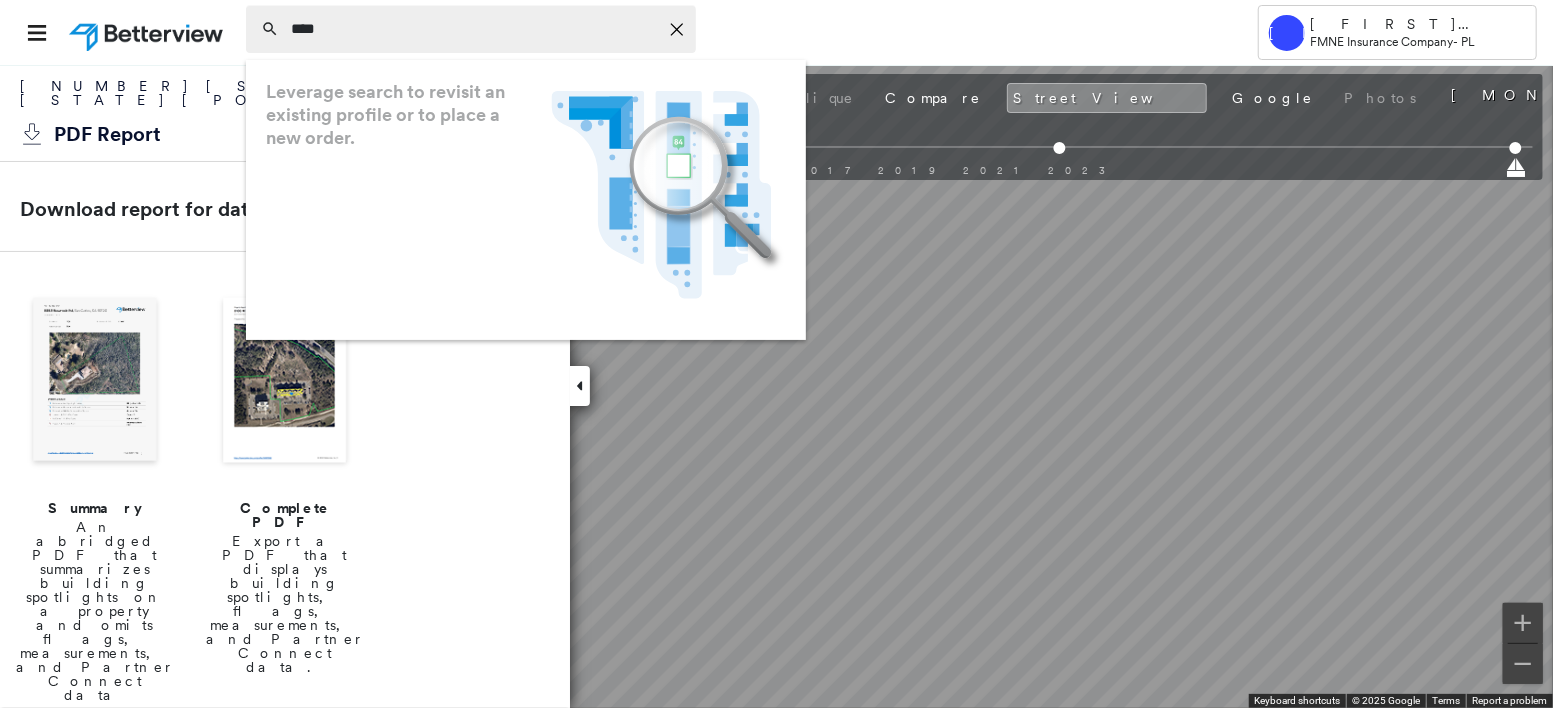 click on "***" at bounding box center [474, 29] 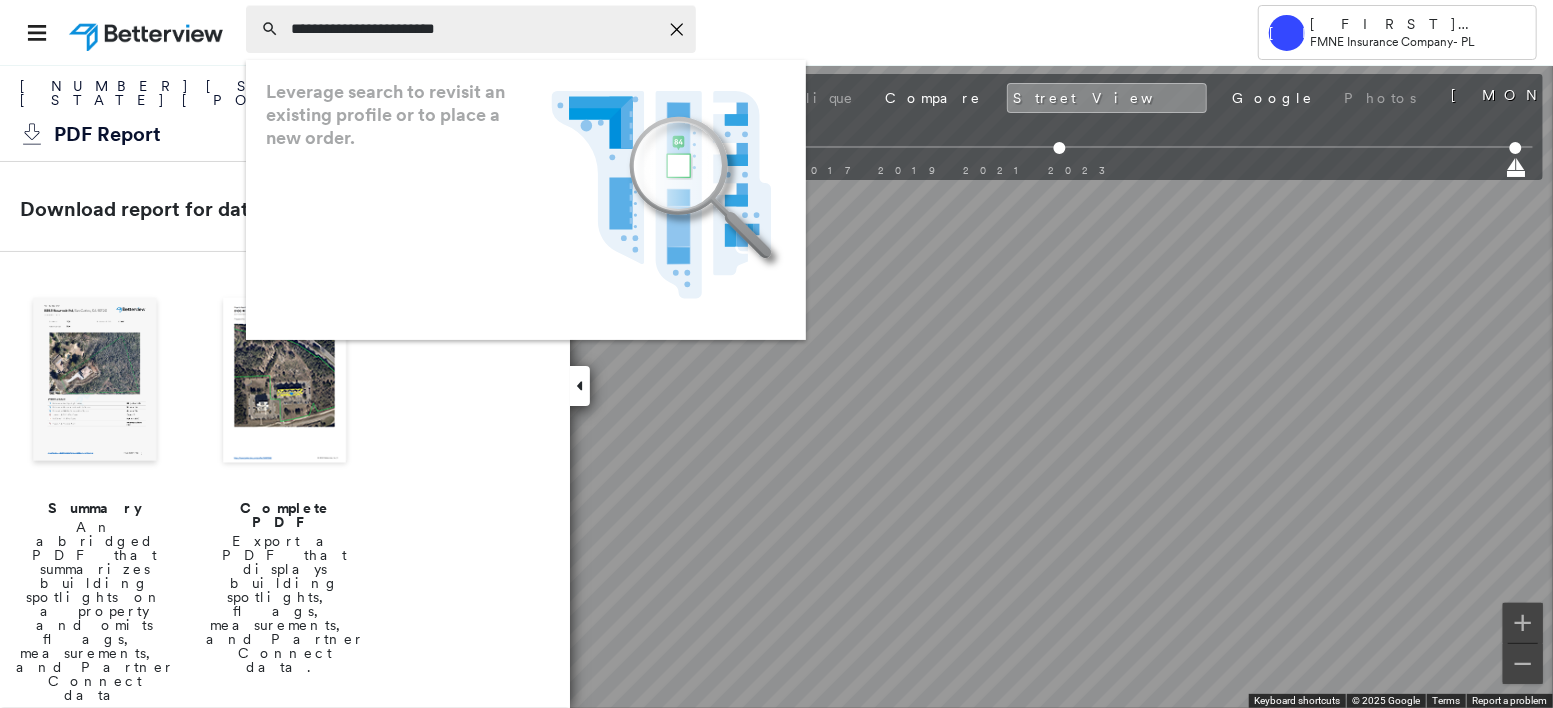 type on "**********" 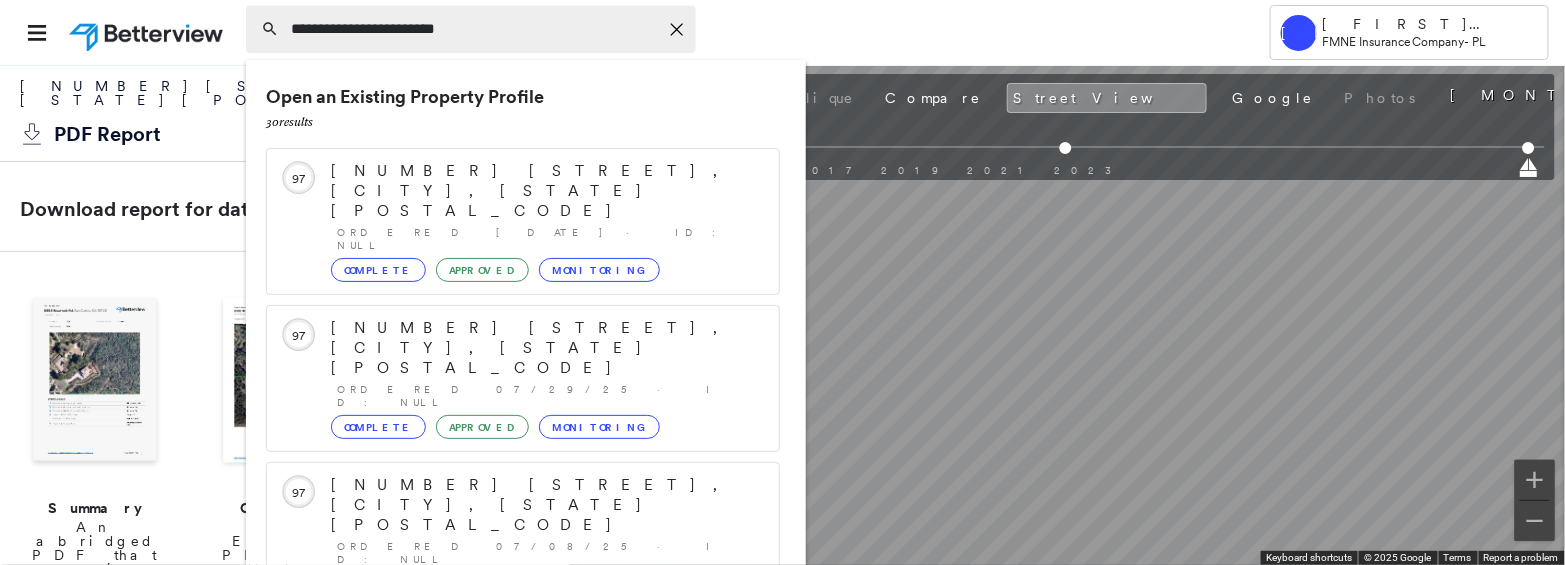 click on "**********" at bounding box center (474, 29) 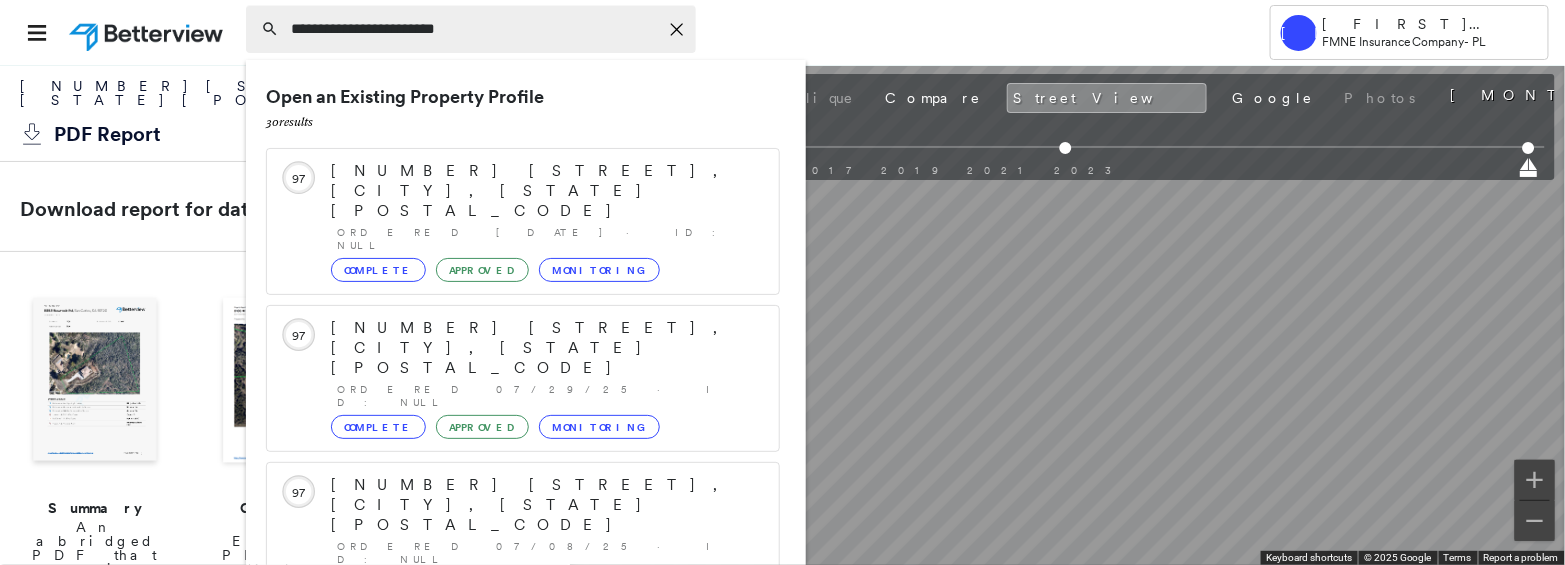 click on "Icon_Closemodal" 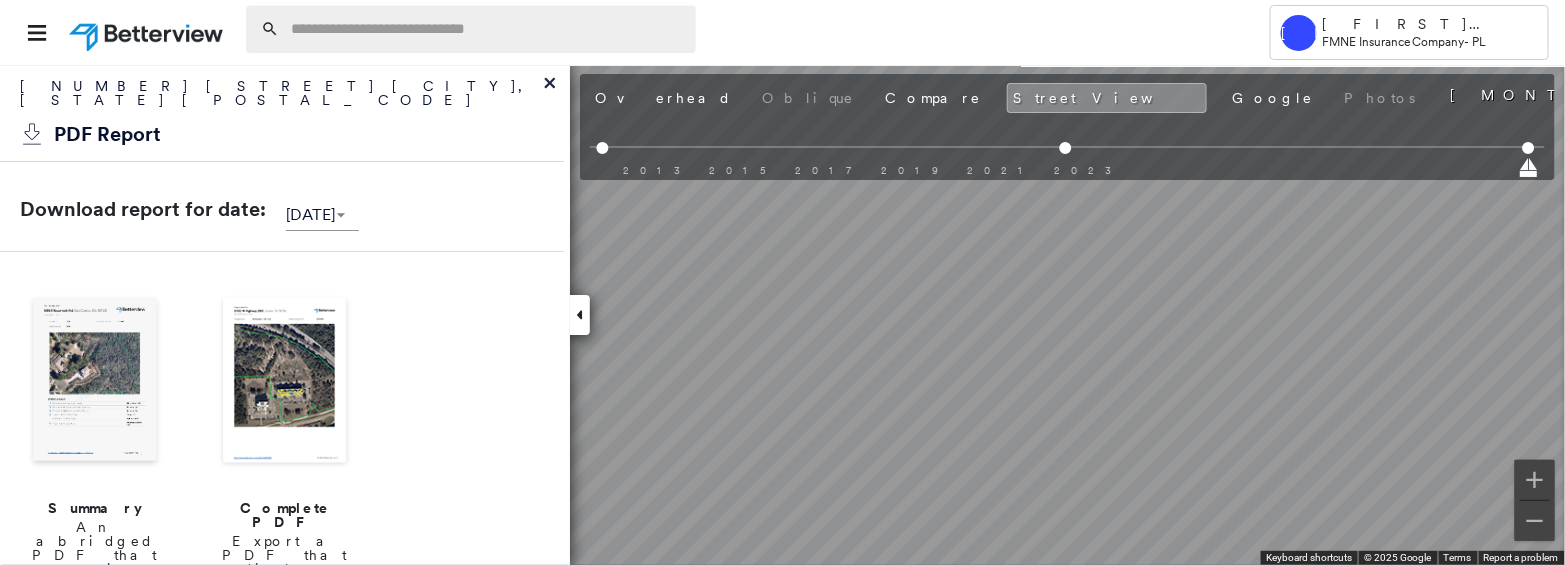 click at bounding box center [487, 29] 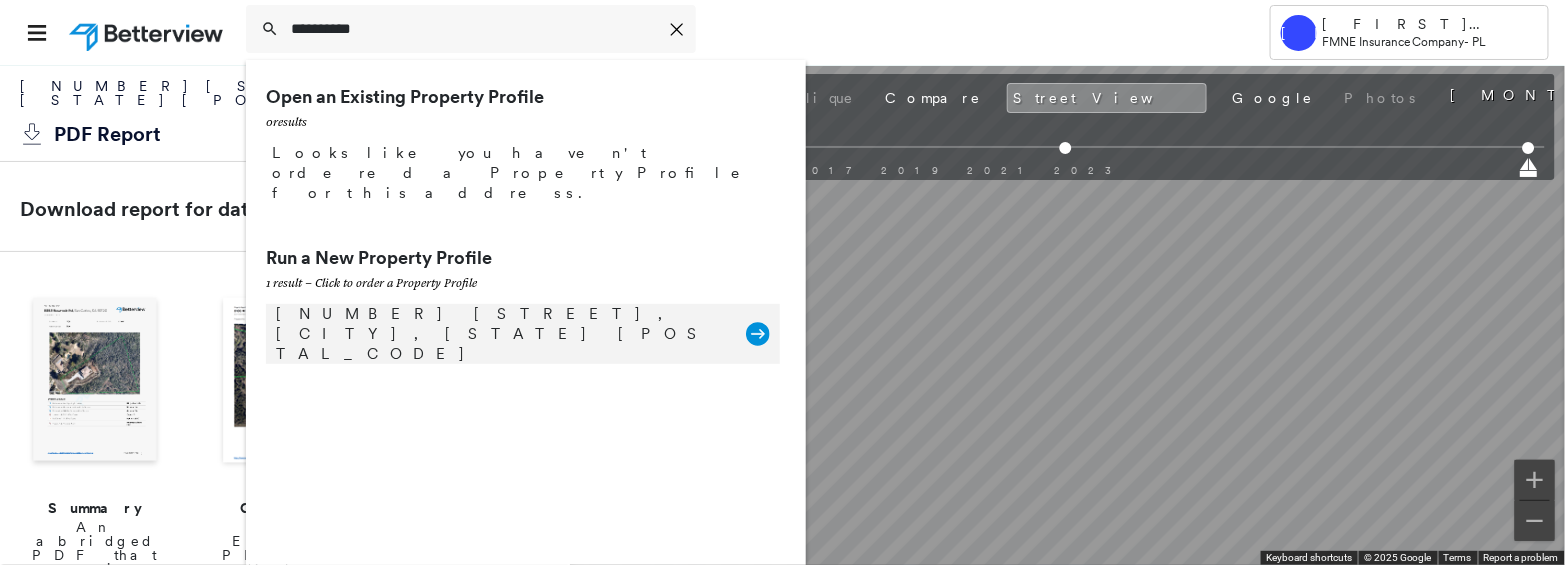 type on "*********" 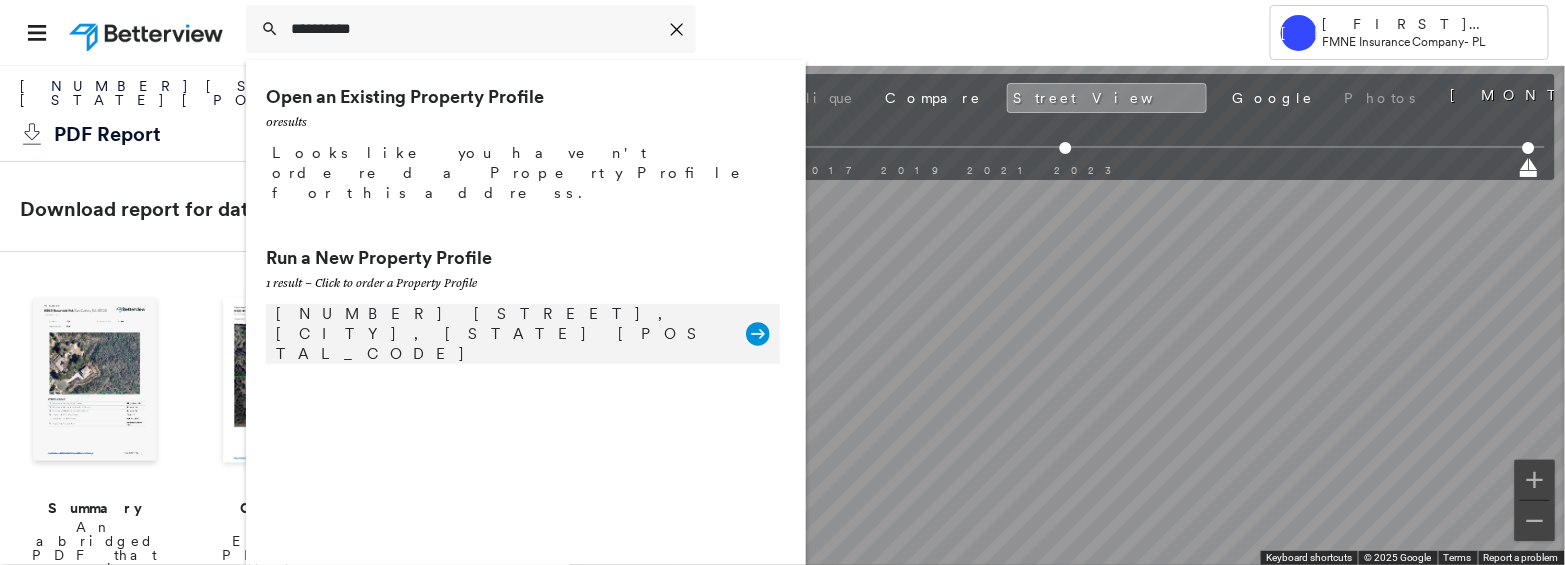 click 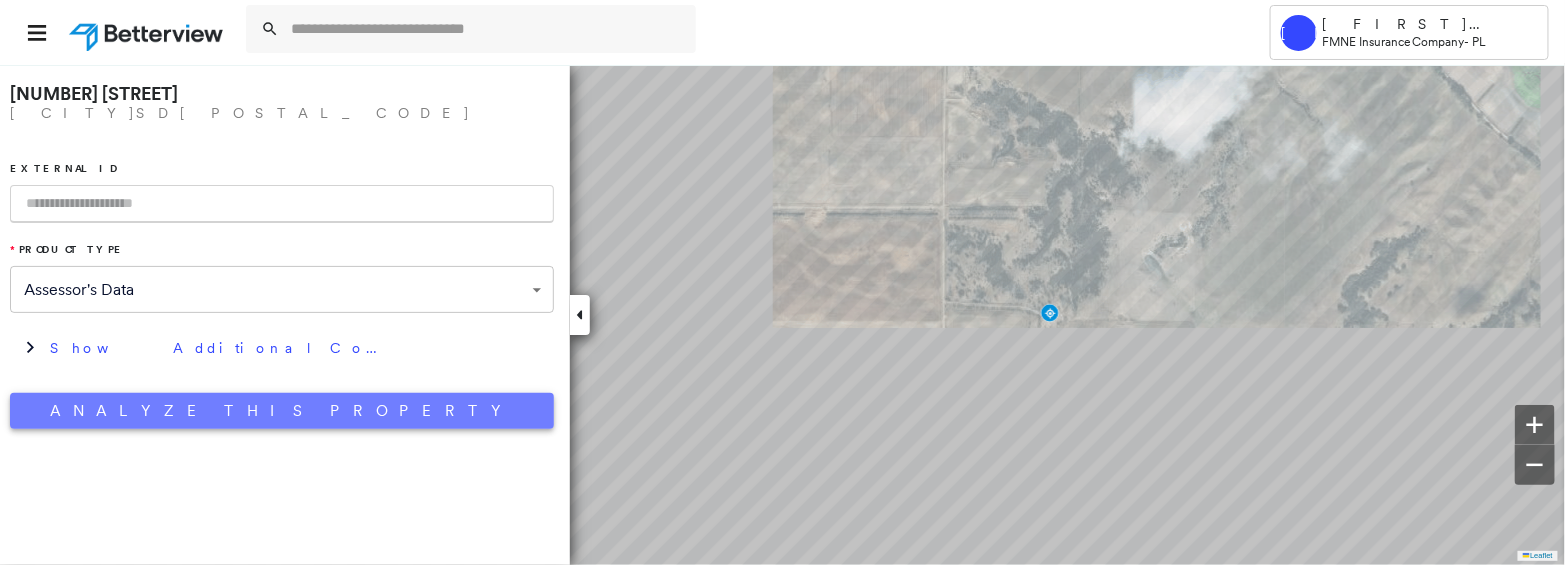 click on "Analyze This Property" at bounding box center (282, 411) 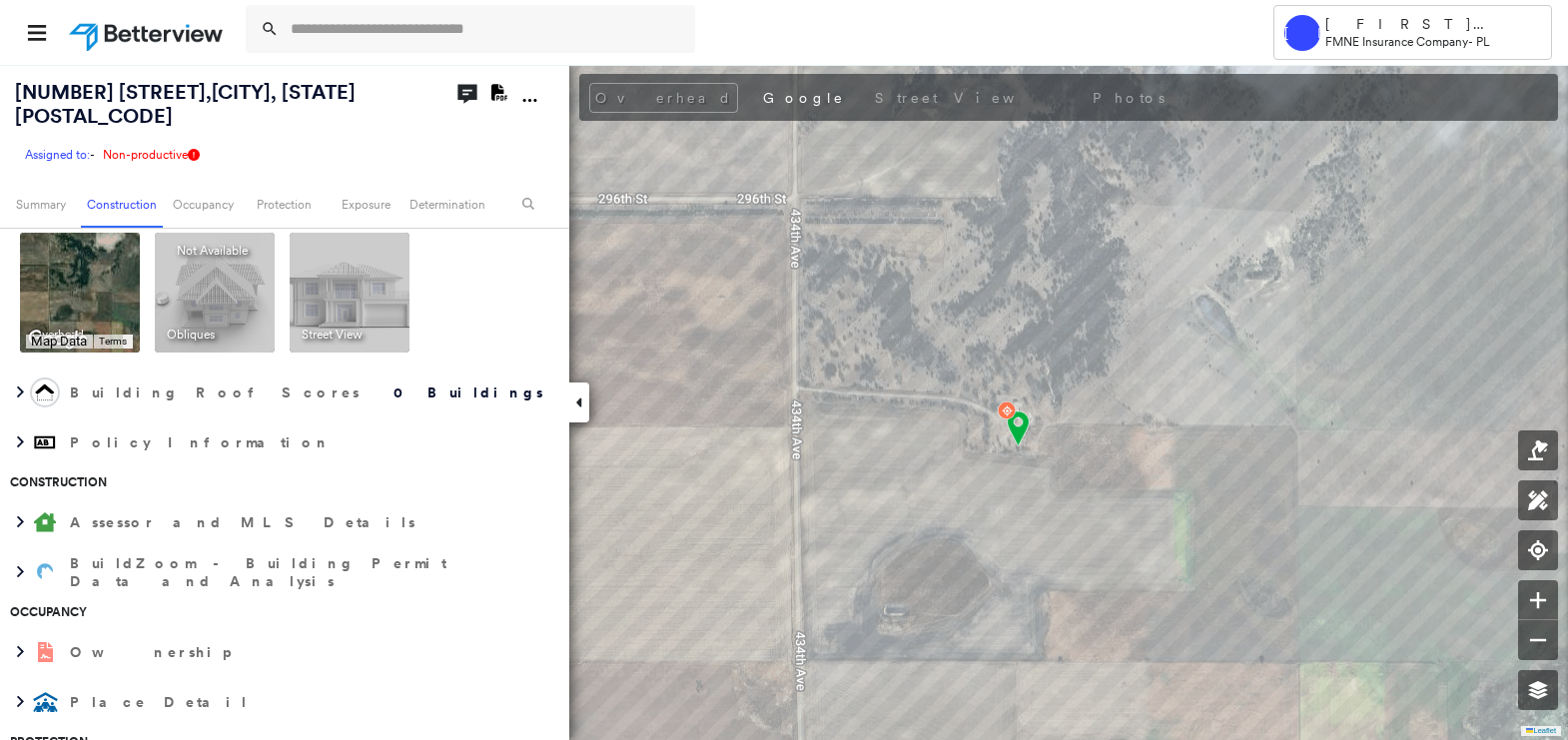 scroll, scrollTop: 0, scrollLeft: 0, axis: both 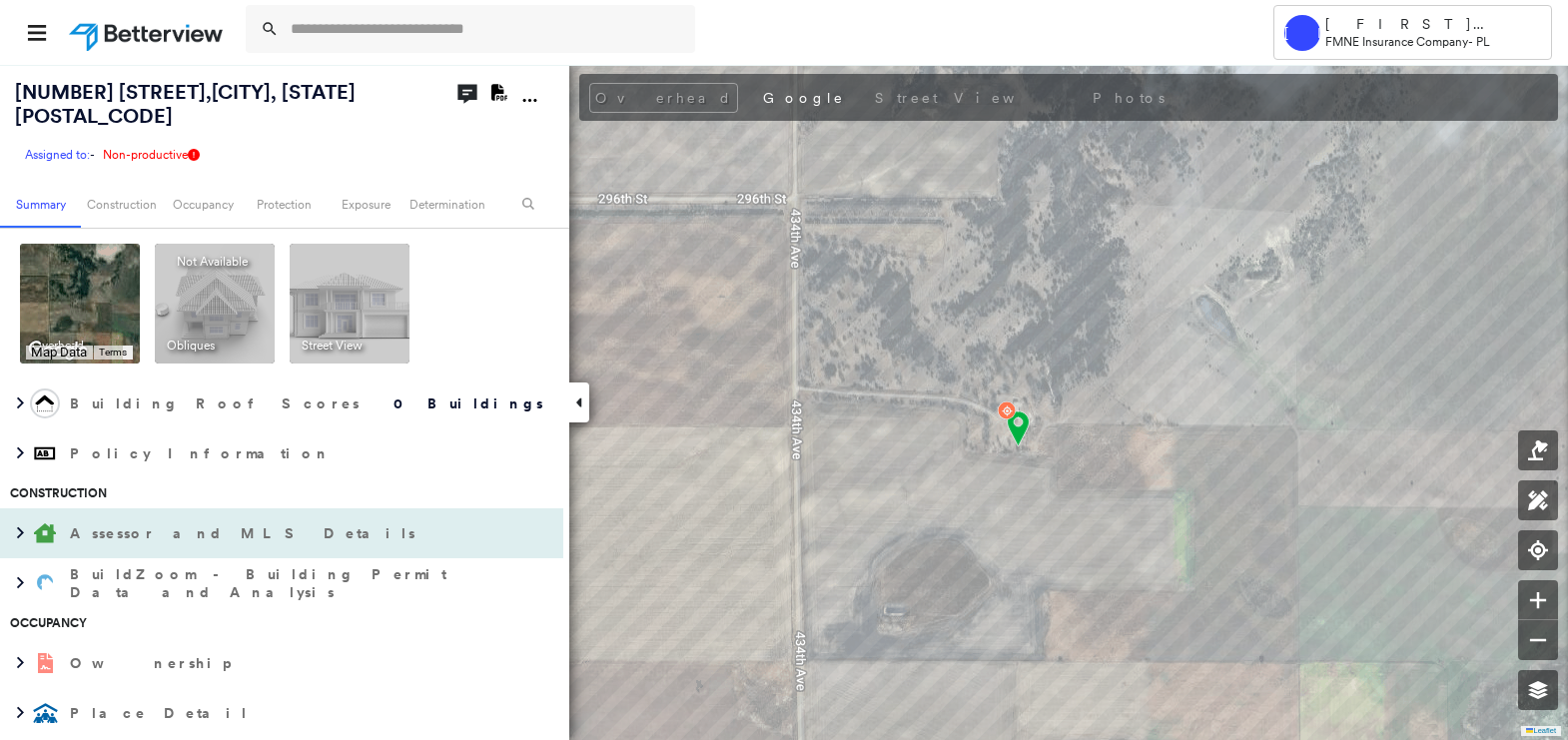 click on "Assessor and MLS Details" at bounding box center (262, 533) 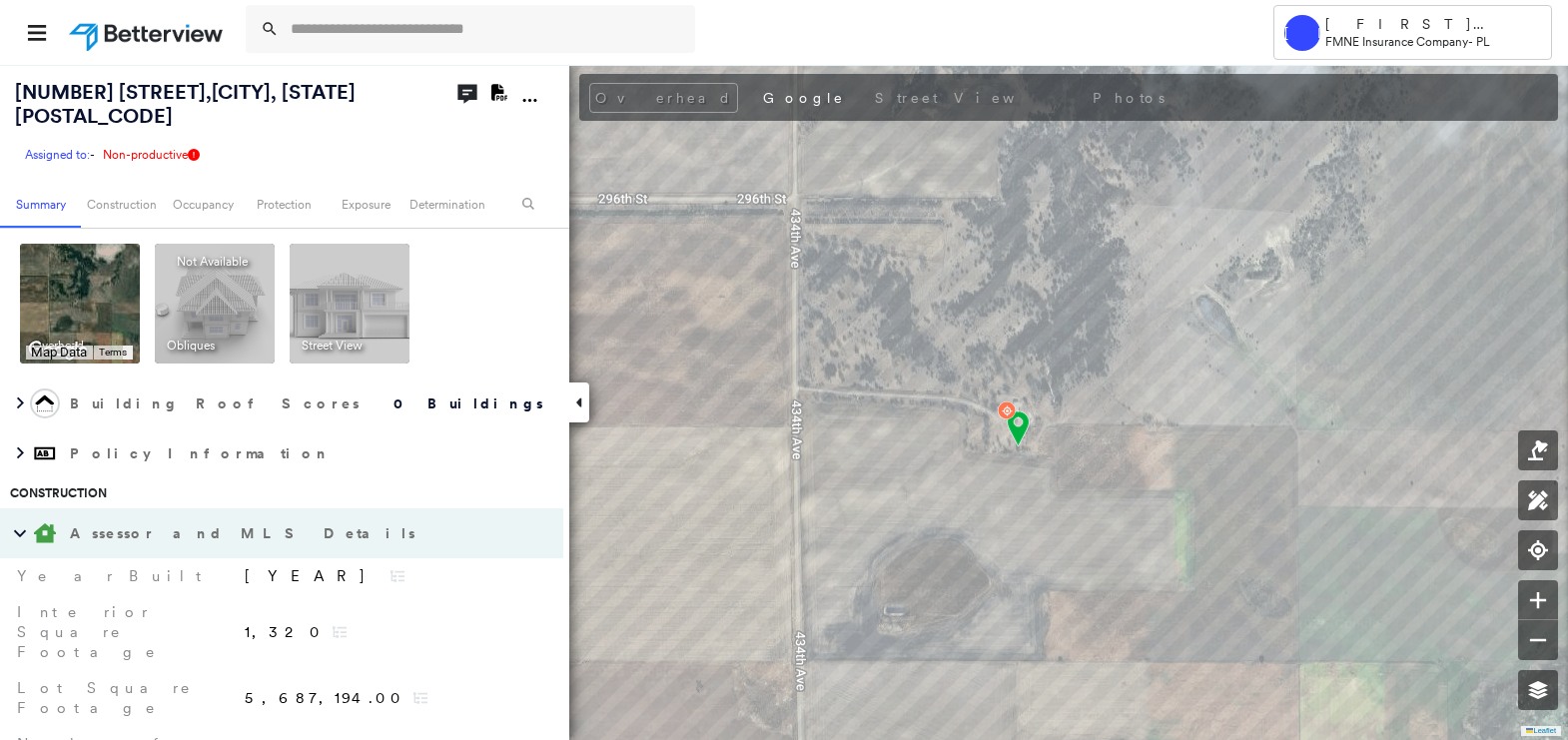 click at bounding box center (731, 32) 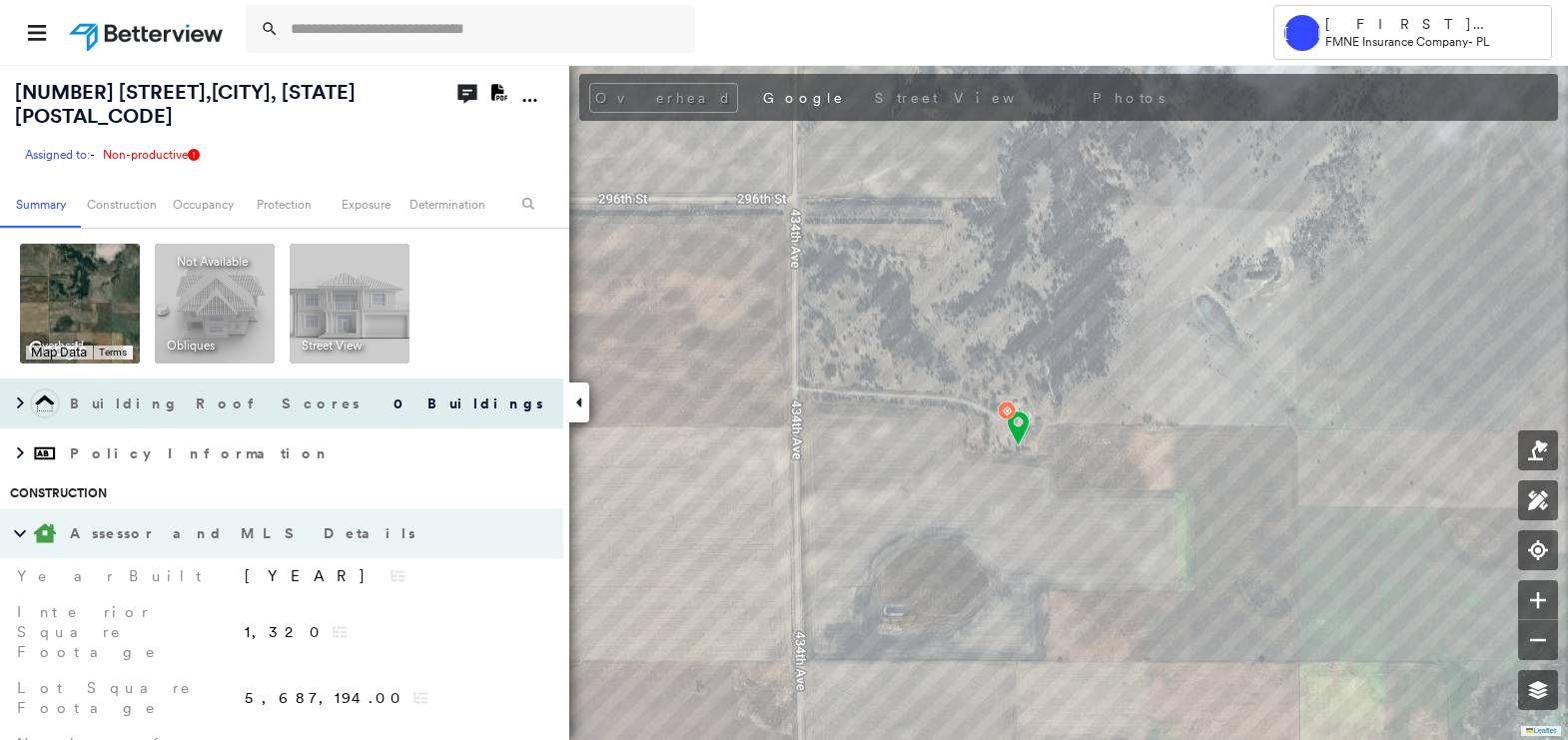 click on "Building Roof Scores" at bounding box center [217, 403] 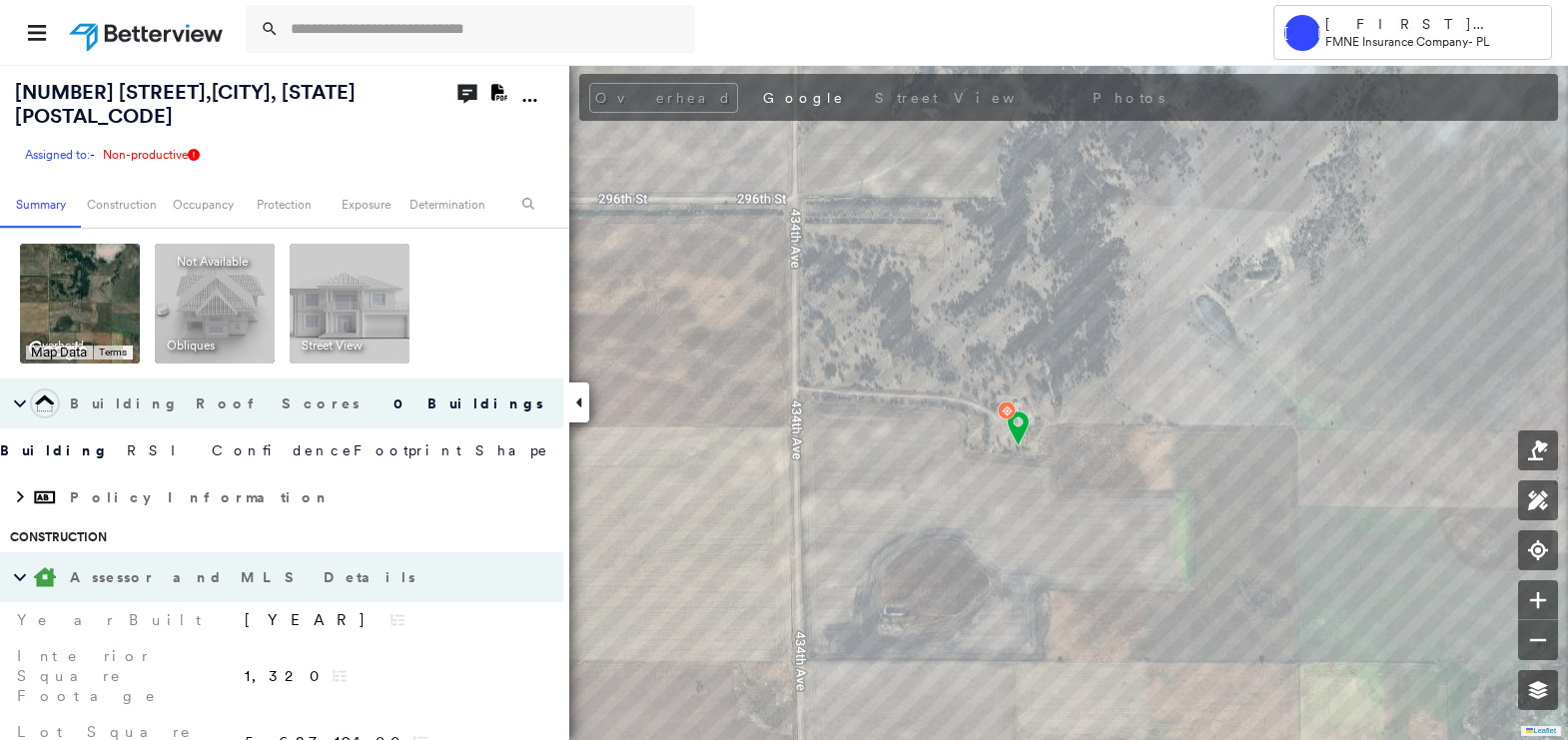 click on "Building Roof Scores" at bounding box center (217, 403) 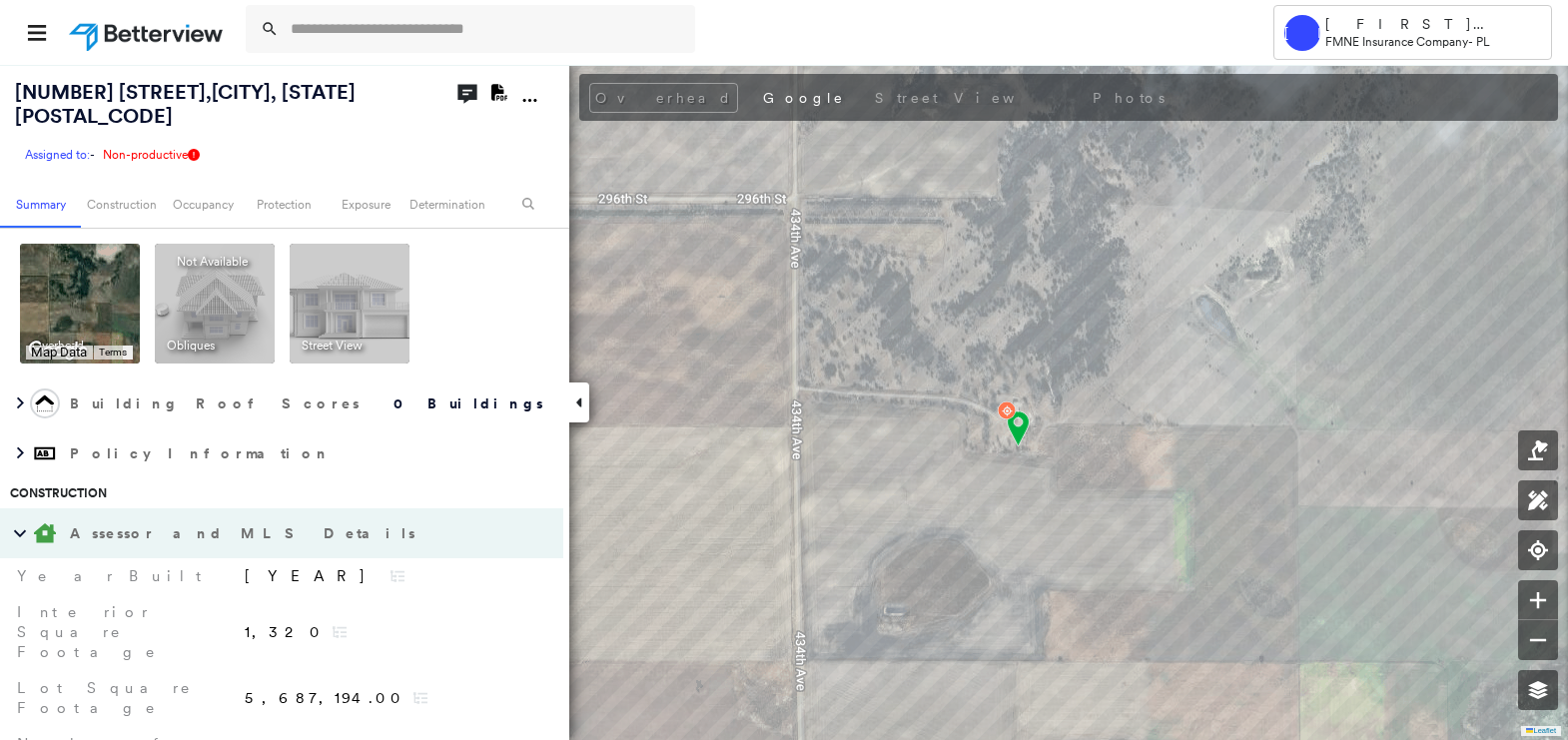 click at bounding box center (731, 32) 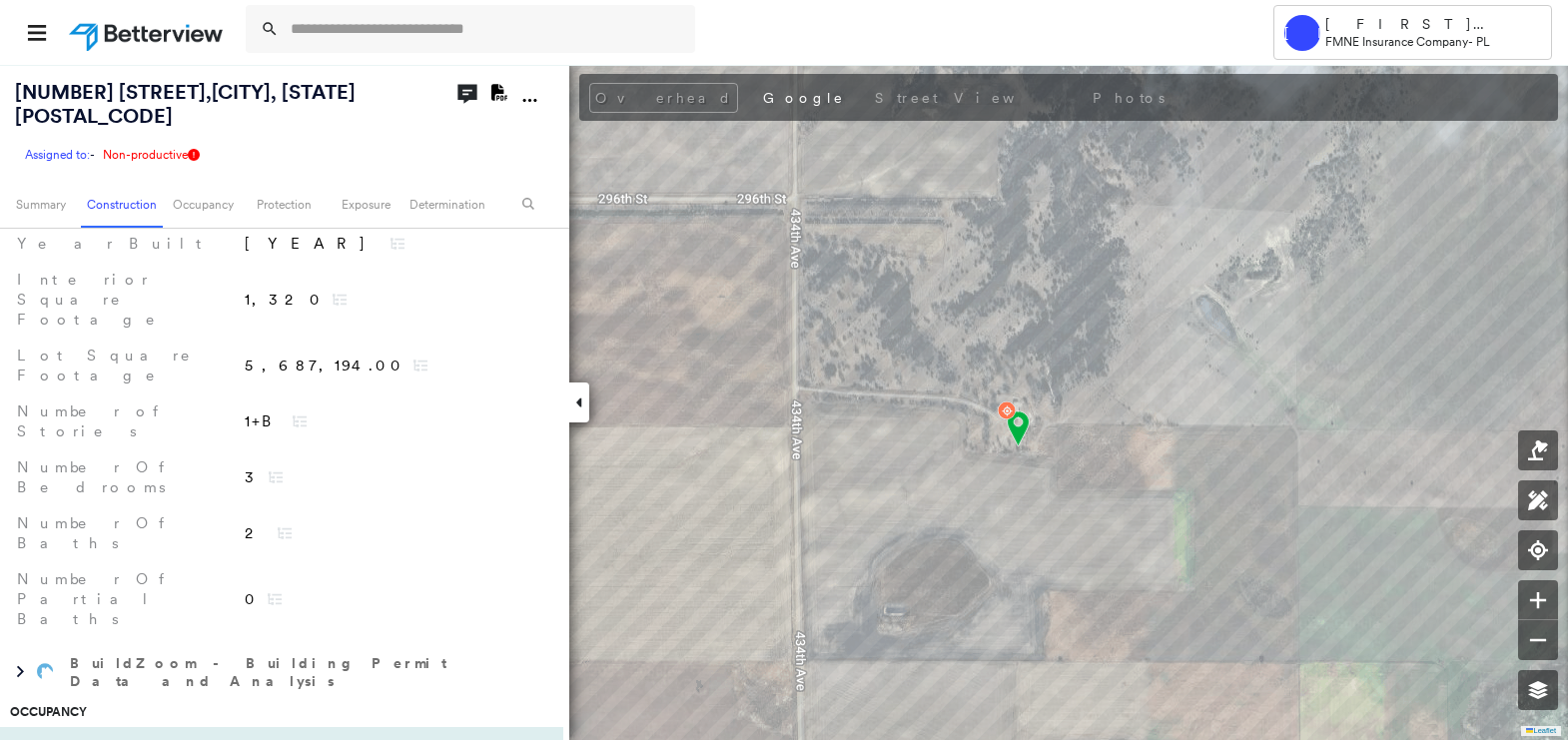 click on "Ownership" at bounding box center (152, 752) 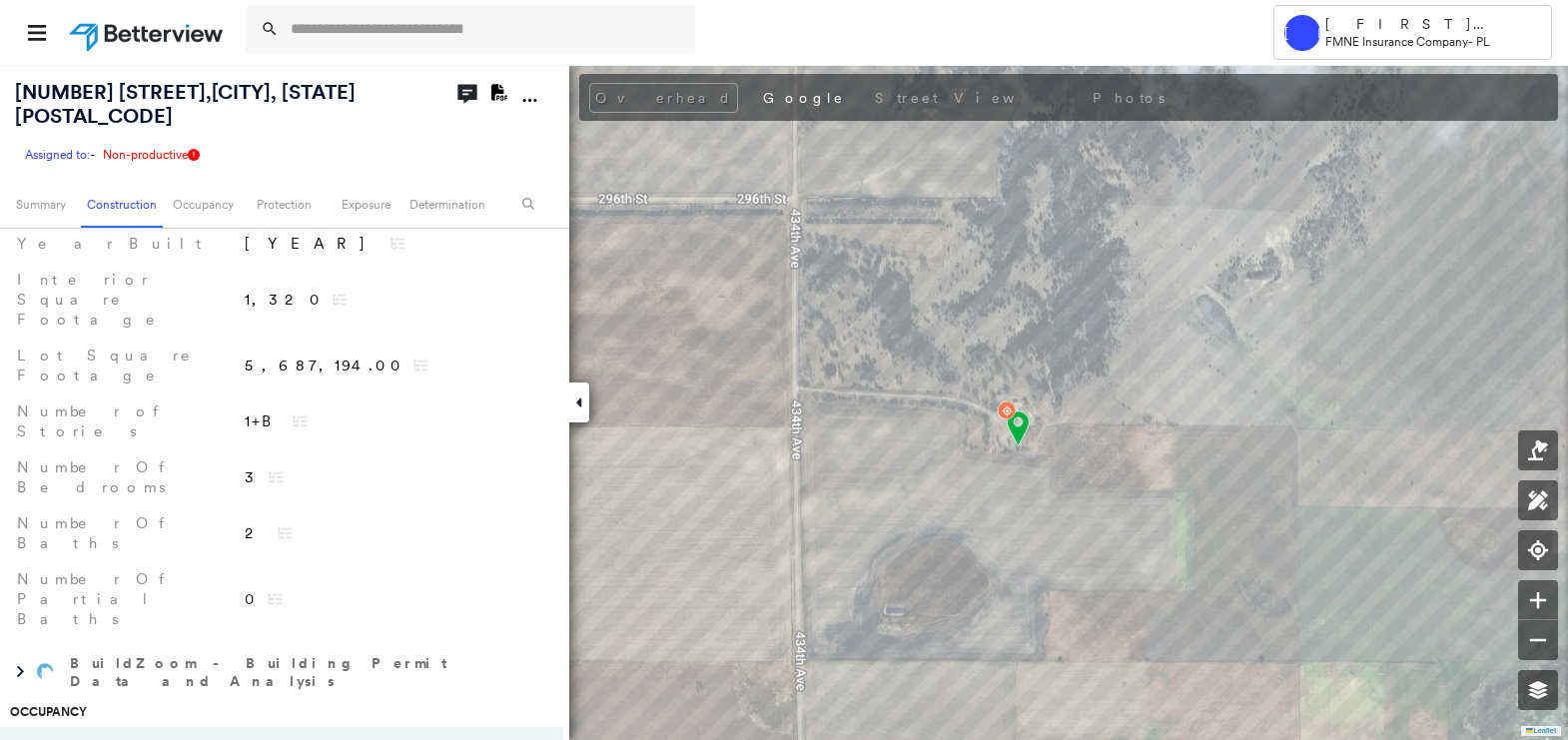 click on "Ownership" at bounding box center [152, 752] 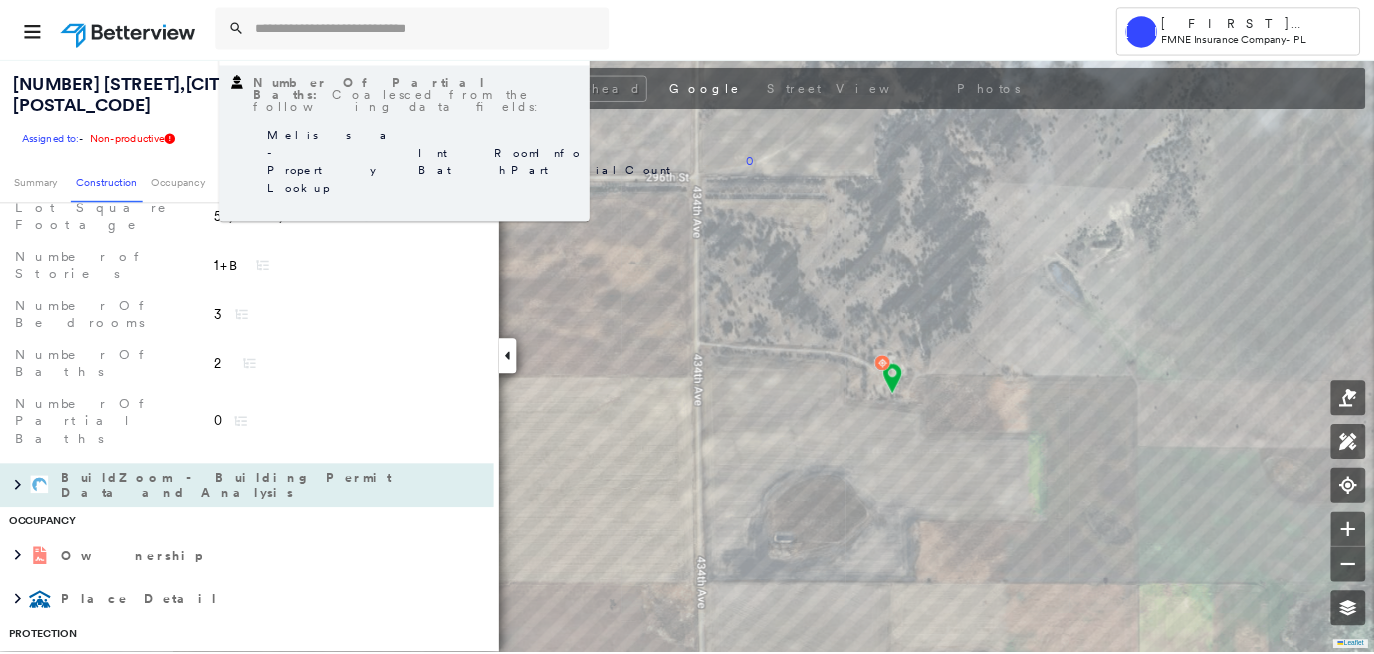 scroll, scrollTop: 666, scrollLeft: 0, axis: vertical 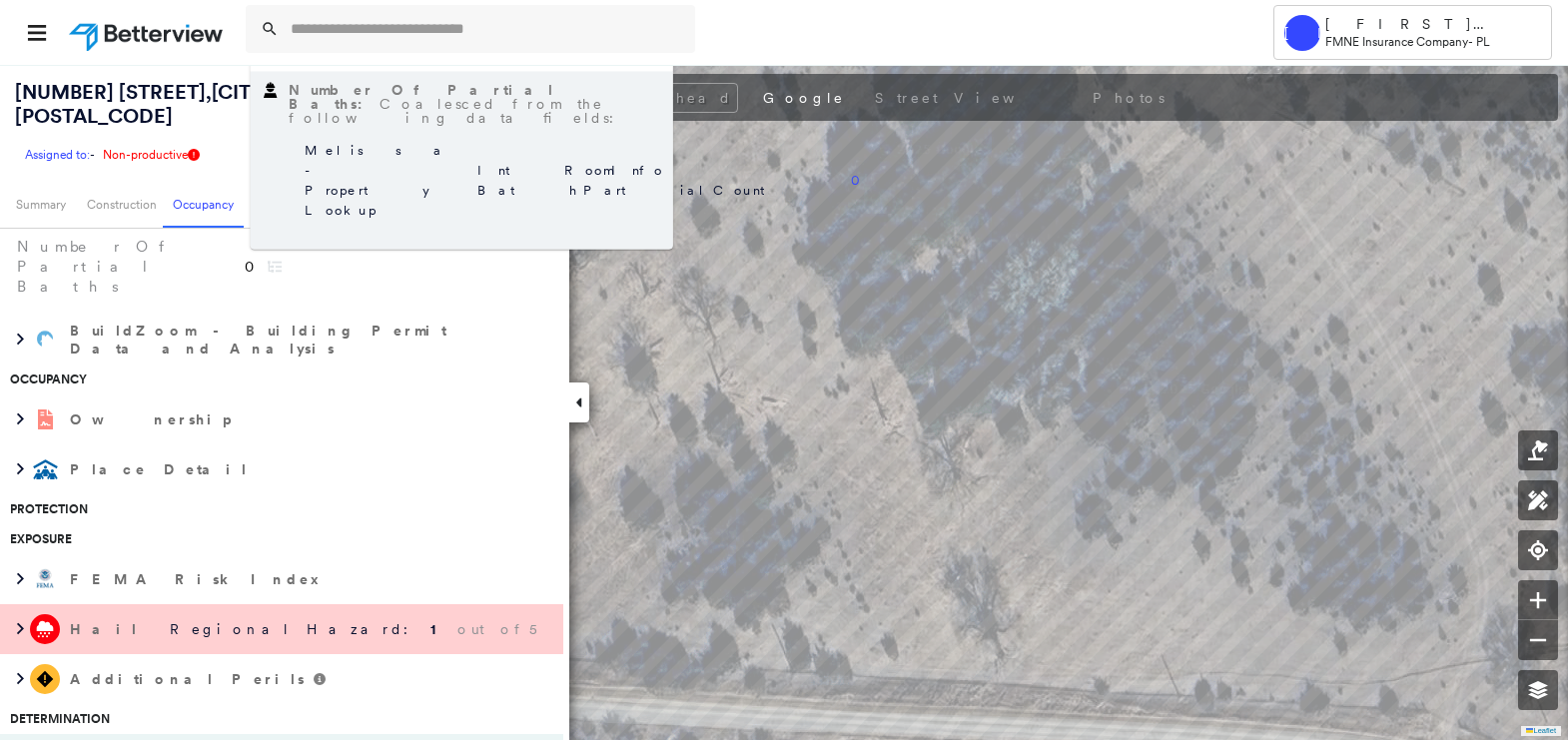 click at bounding box center [731, 32] 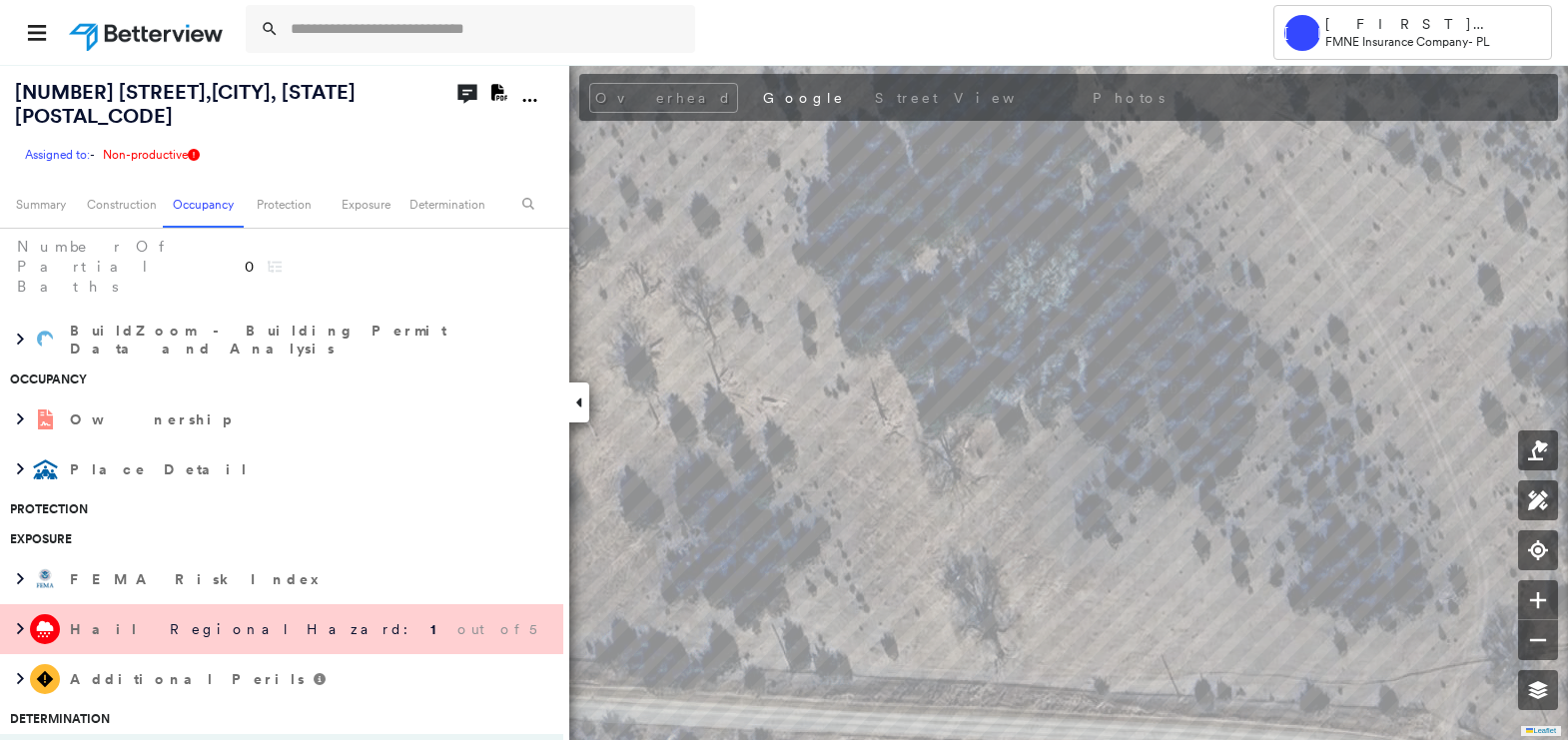 click 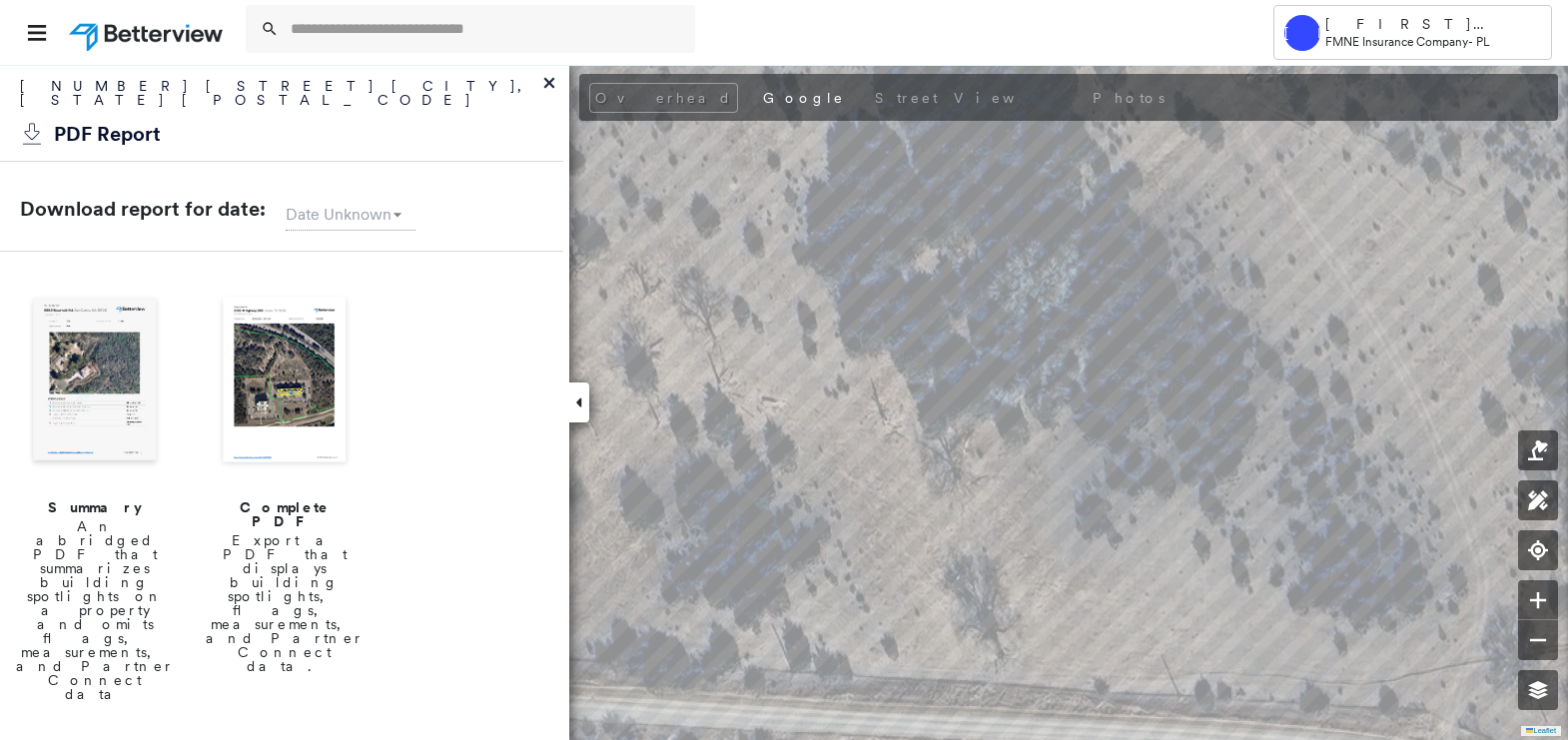 click at bounding box center [95, 381] 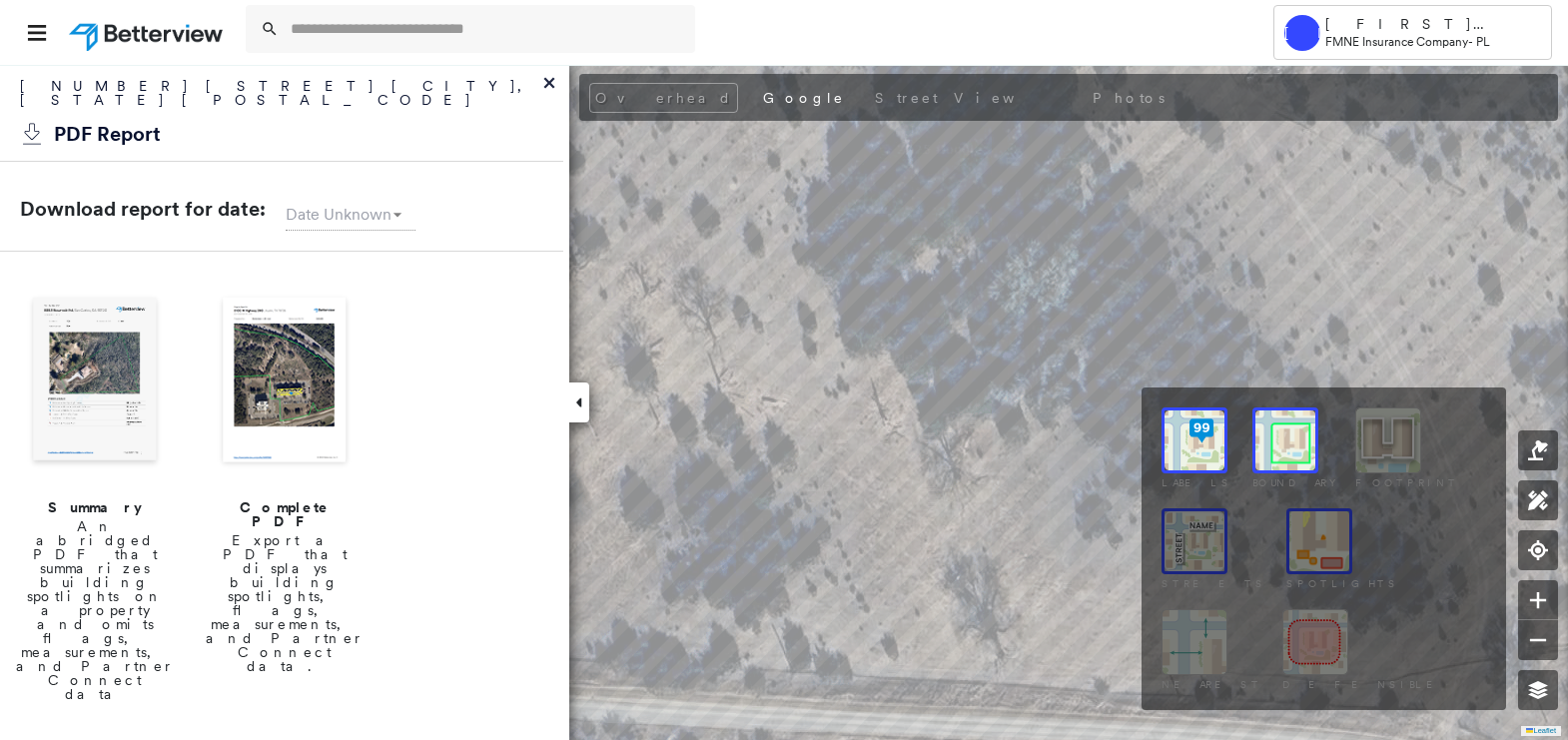 click at bounding box center (1538, 685) 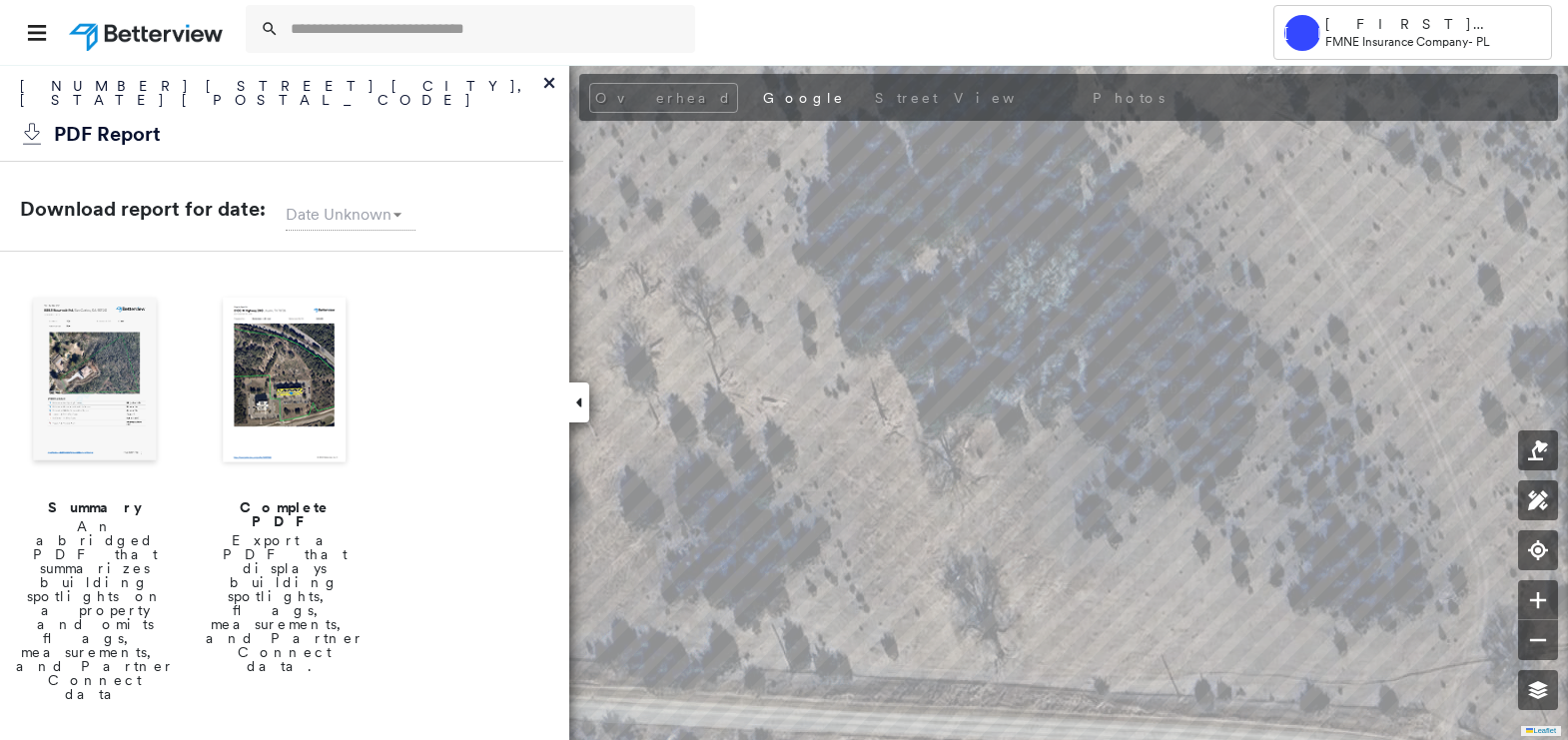 click on "An abridged PDF that summarizes building spotlights on a property and omits flags, measurements, and Partner Connect data" at bounding box center [95, 610] 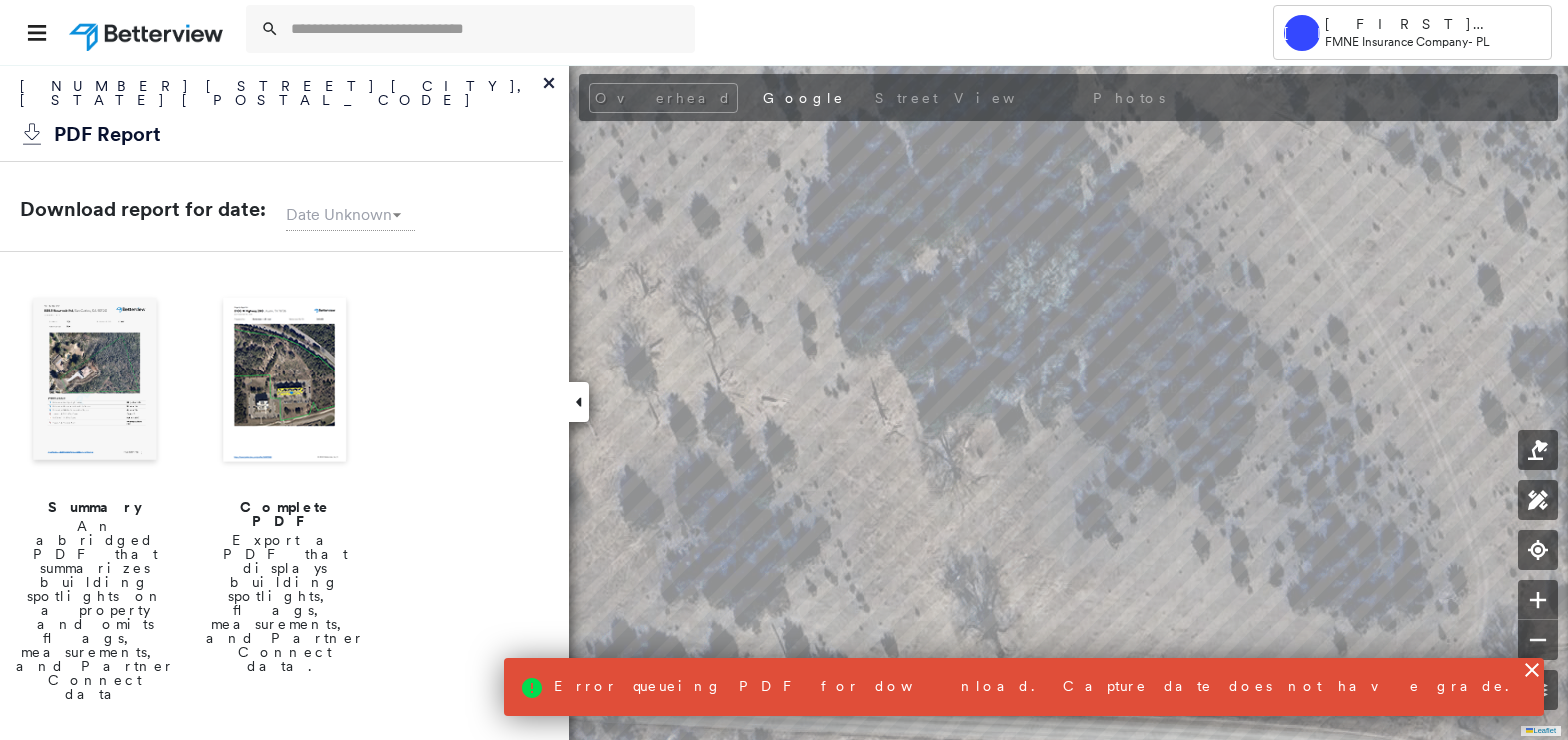click 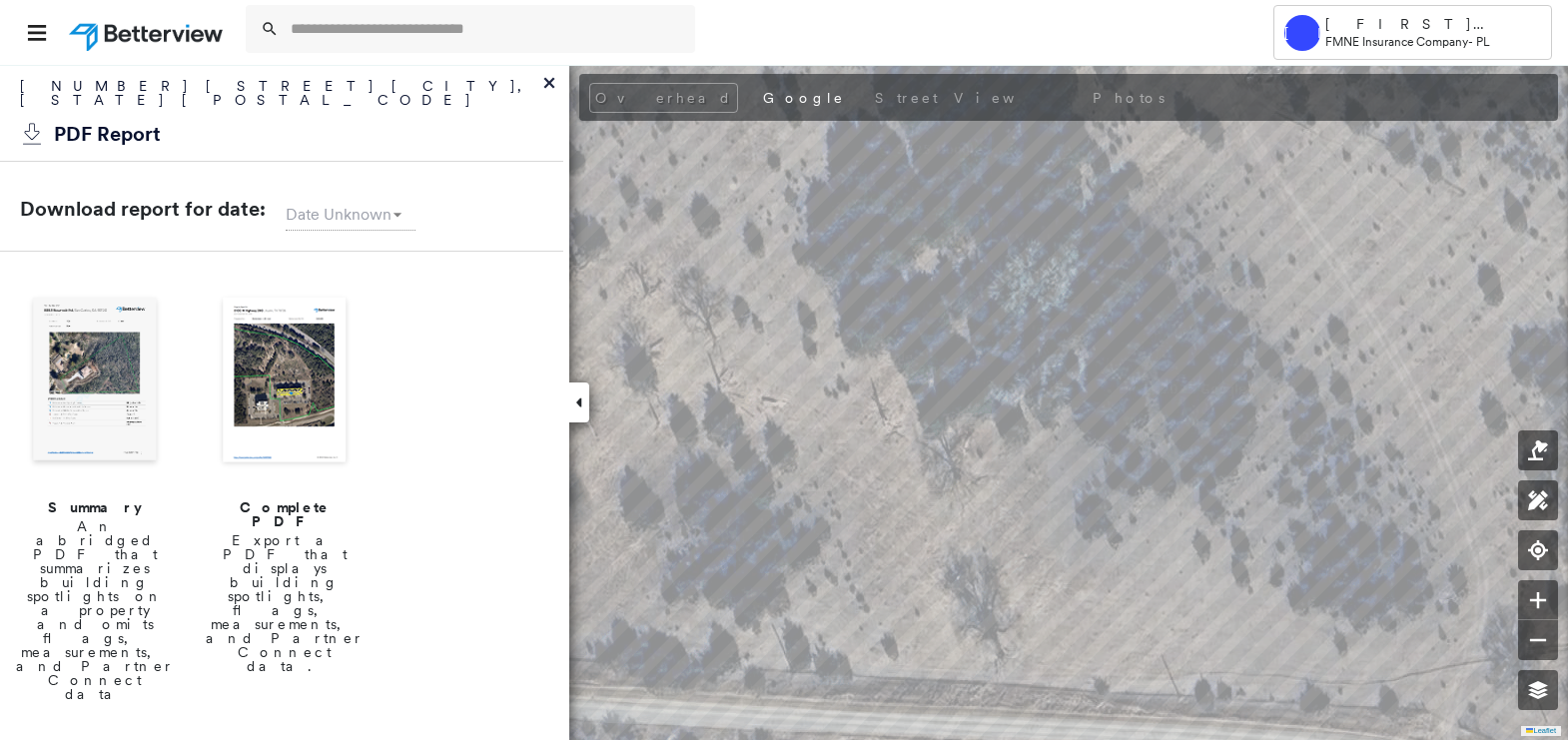 click on "Summary An abridged PDF that summarizes building spotlights on a property and omits flags, measurements, and Partner Connect data" at bounding box center [95, 496] 